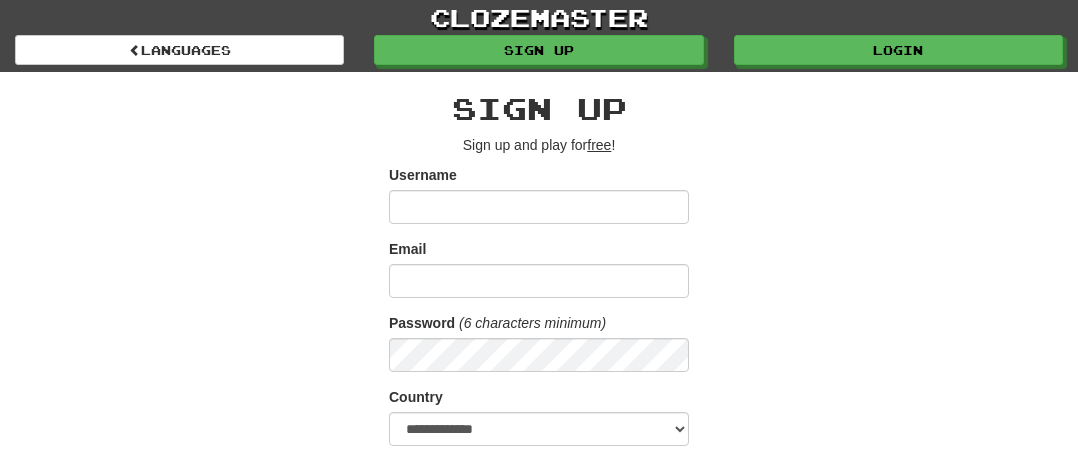 scroll, scrollTop: 0, scrollLeft: 0, axis: both 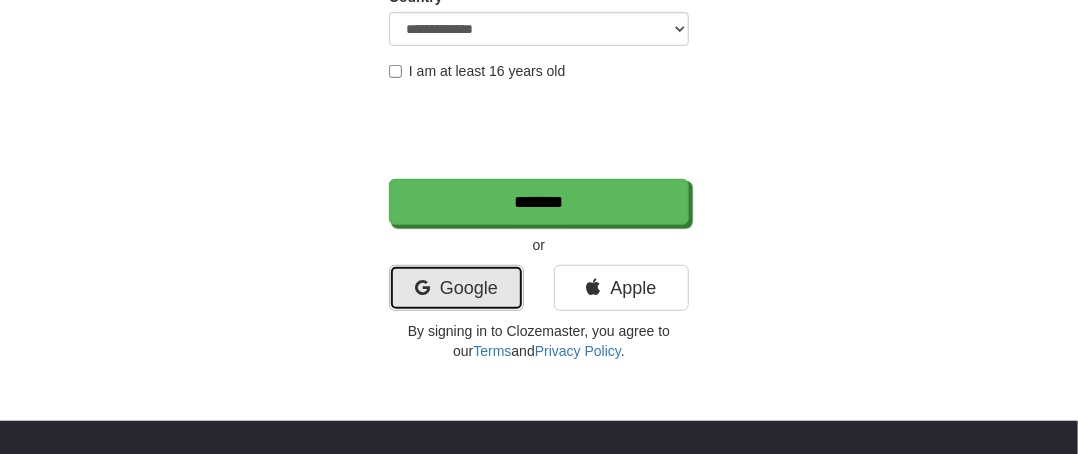 click on "Google" at bounding box center [456, 288] 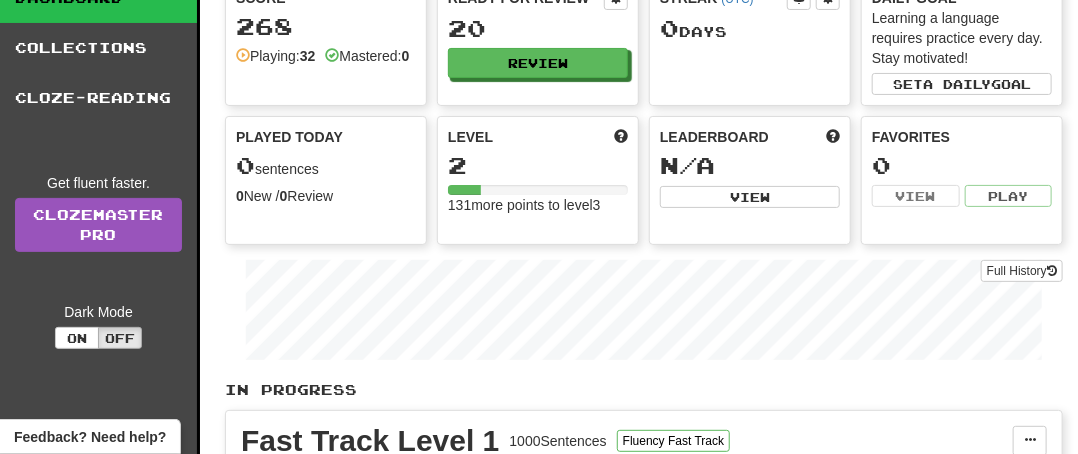 scroll, scrollTop: 0, scrollLeft: 0, axis: both 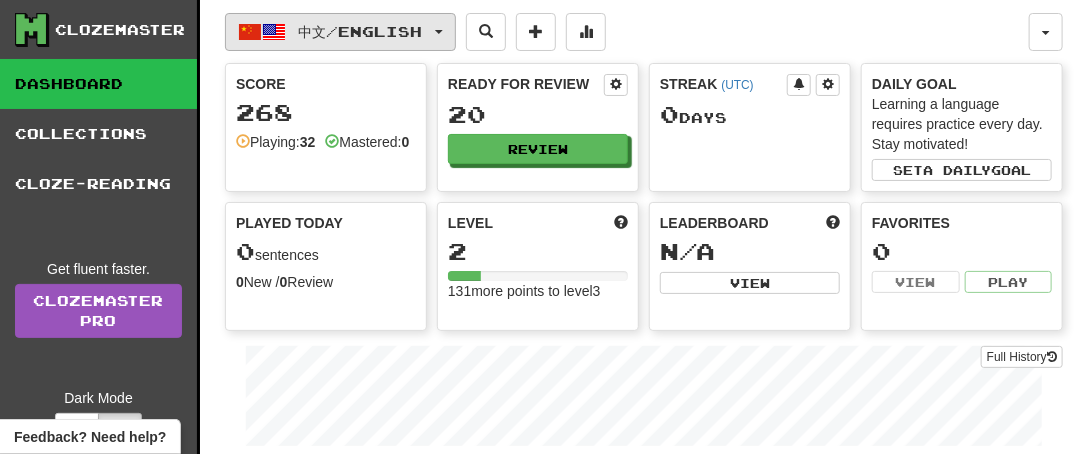 click on "中文  /  English" at bounding box center [361, 31] 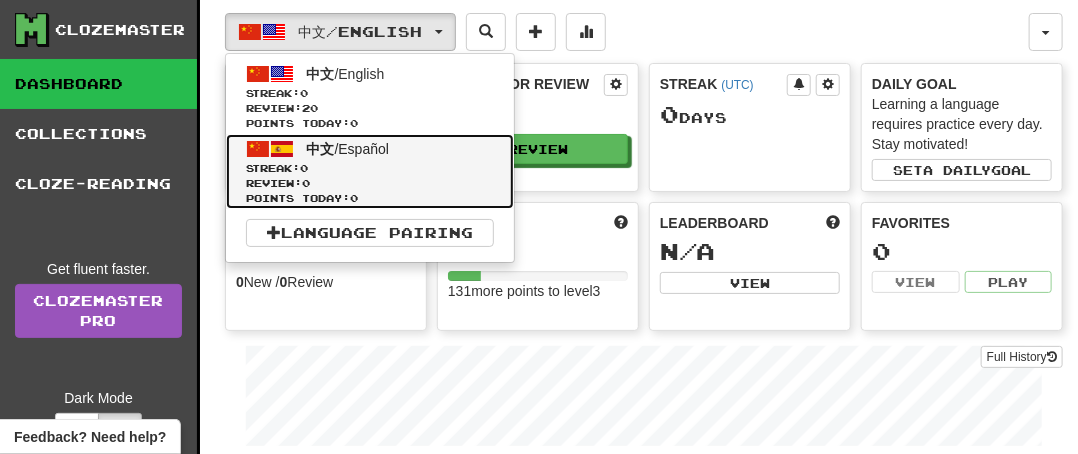 click on "0" at bounding box center [304, 168] 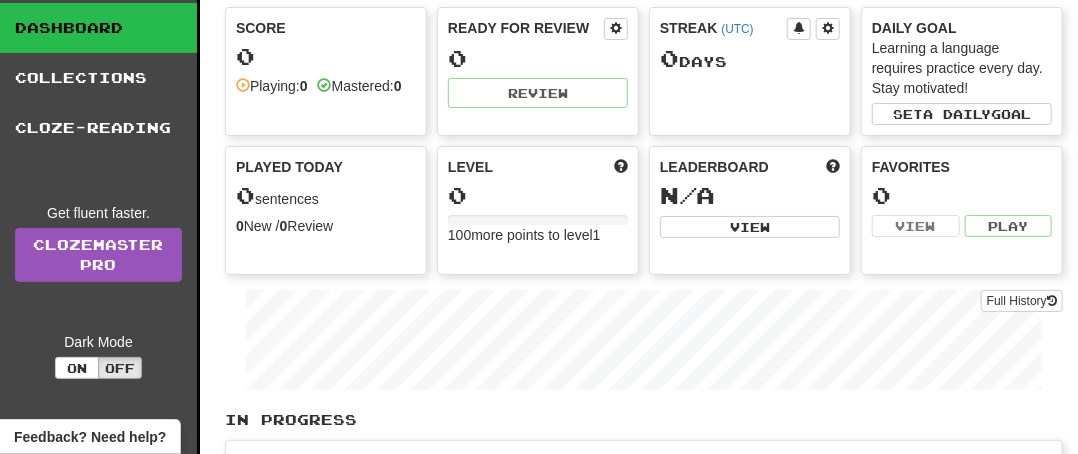 scroll, scrollTop: 0, scrollLeft: 0, axis: both 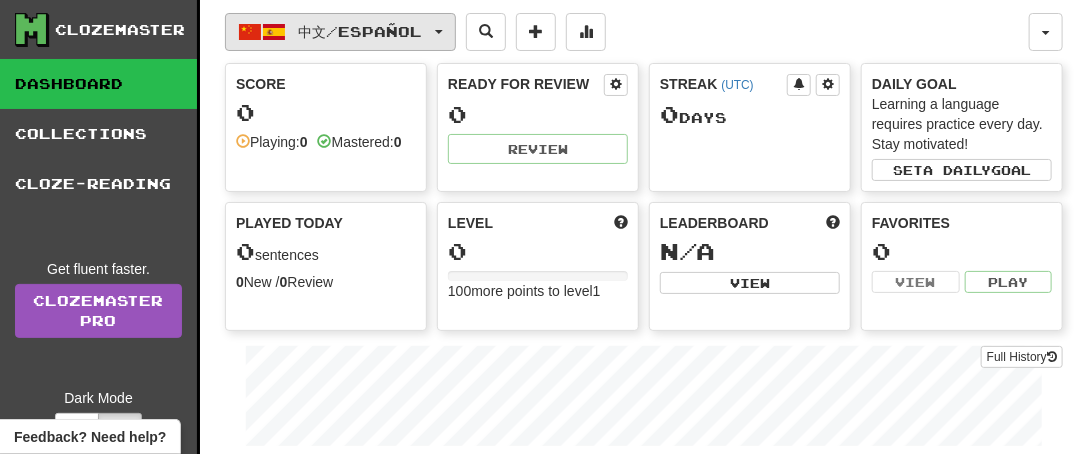 click on "中文  /  Español" at bounding box center (361, 31) 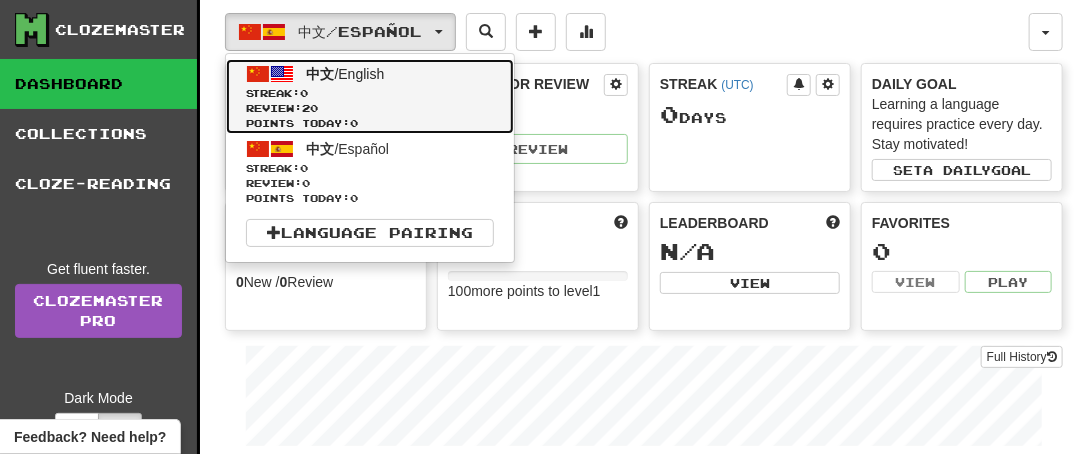 click on "中文  /  English" at bounding box center [346, 74] 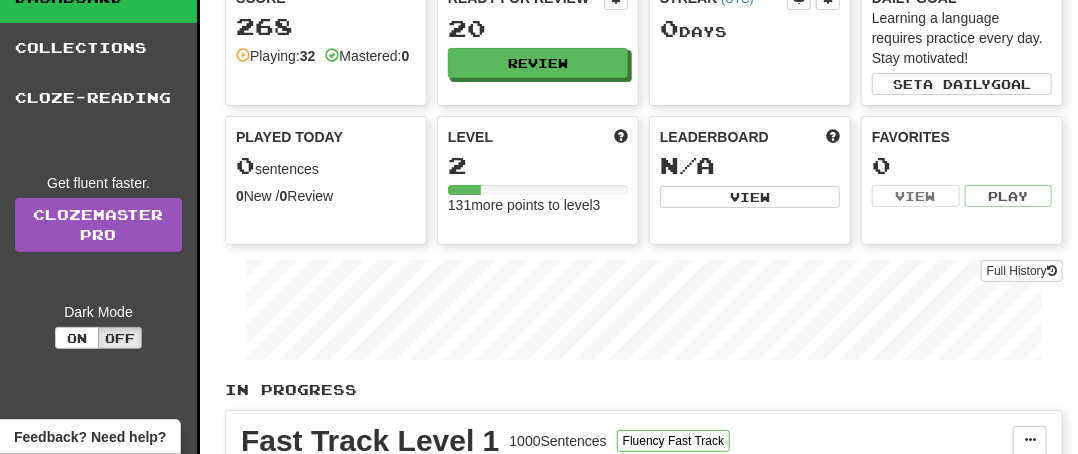 scroll, scrollTop: 0, scrollLeft: 0, axis: both 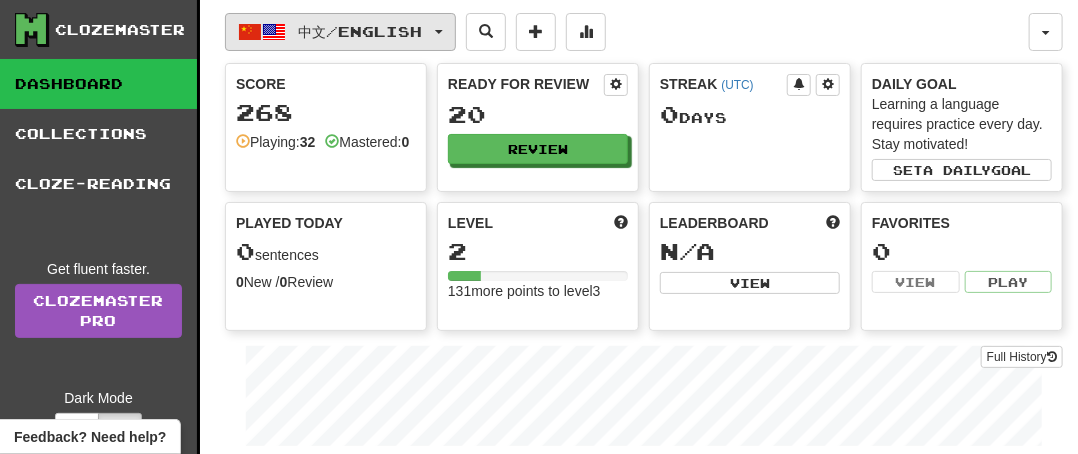 click on "中文  /  English" at bounding box center (361, 31) 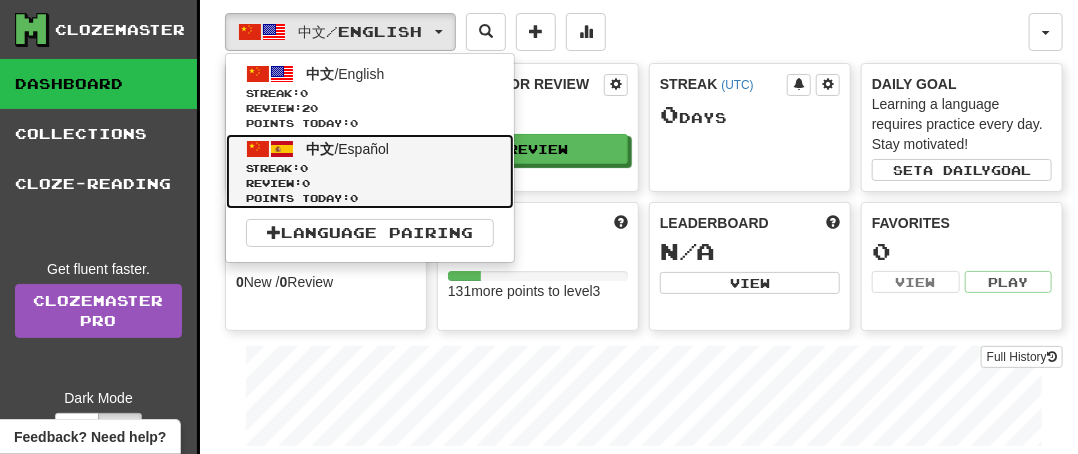 click on "中文  /  Español" at bounding box center [348, 149] 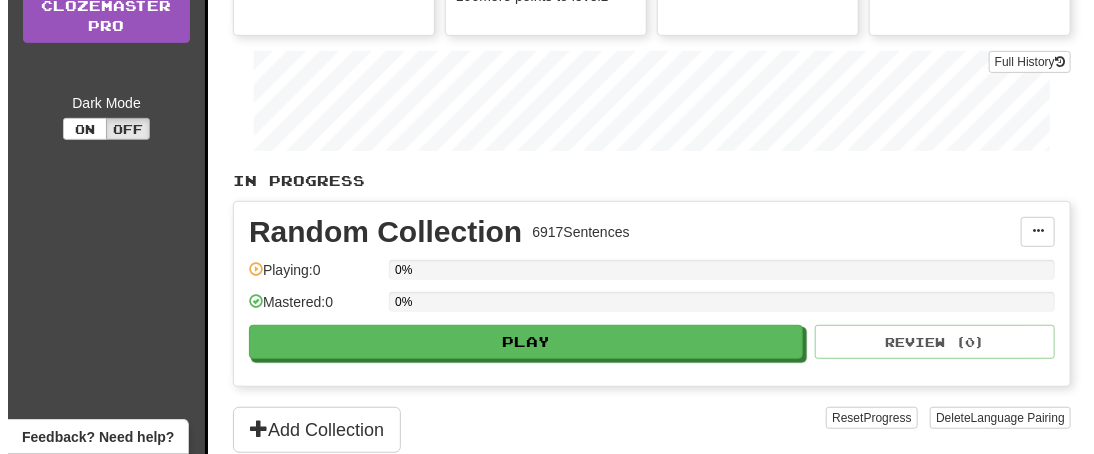 scroll, scrollTop: 300, scrollLeft: 0, axis: vertical 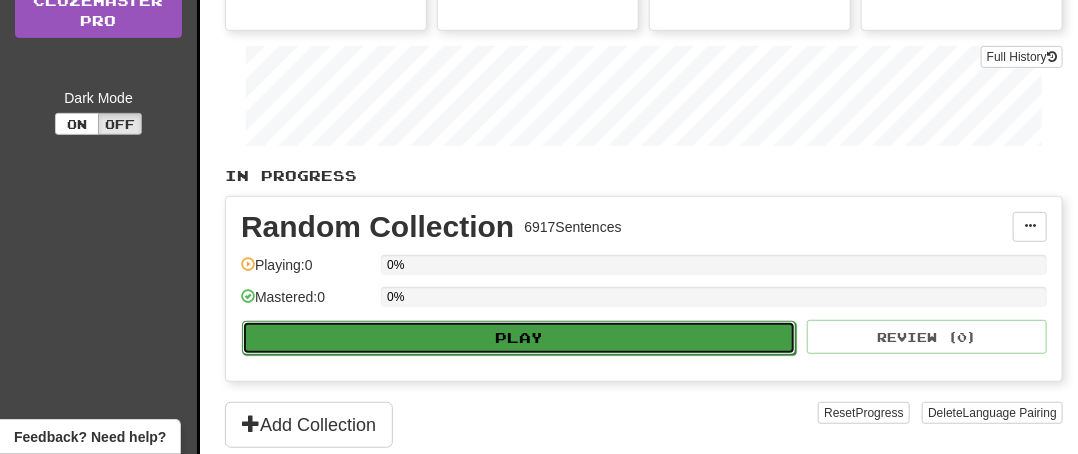 click on "Play" at bounding box center (519, 338) 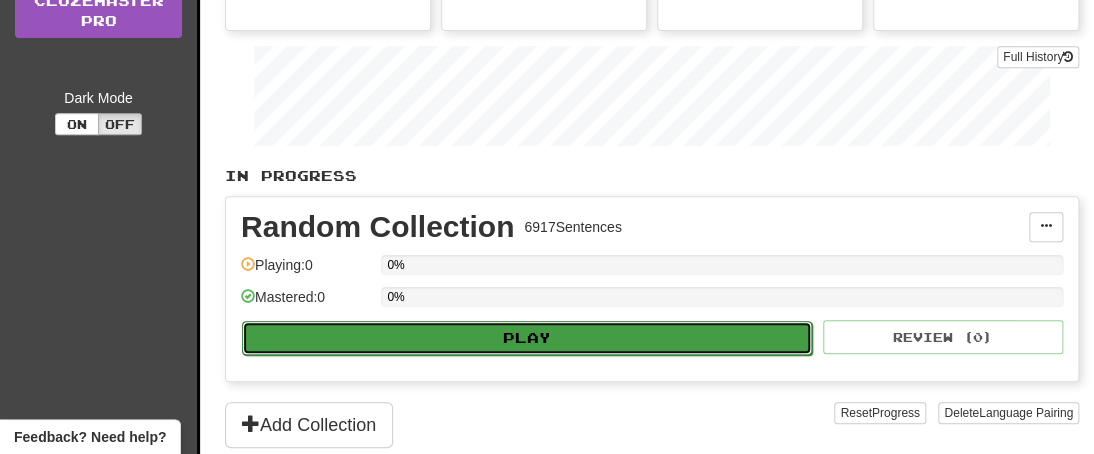 select on "**" 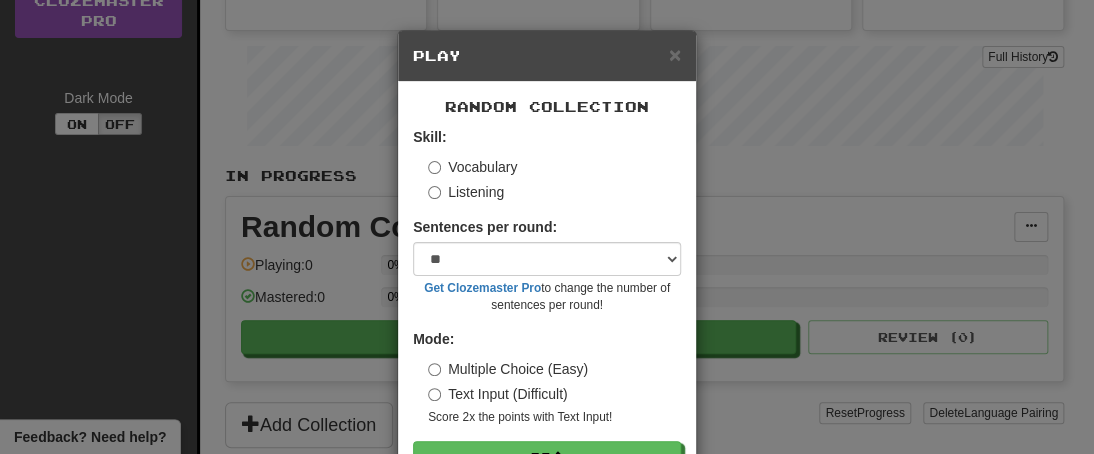scroll, scrollTop: 66, scrollLeft: 0, axis: vertical 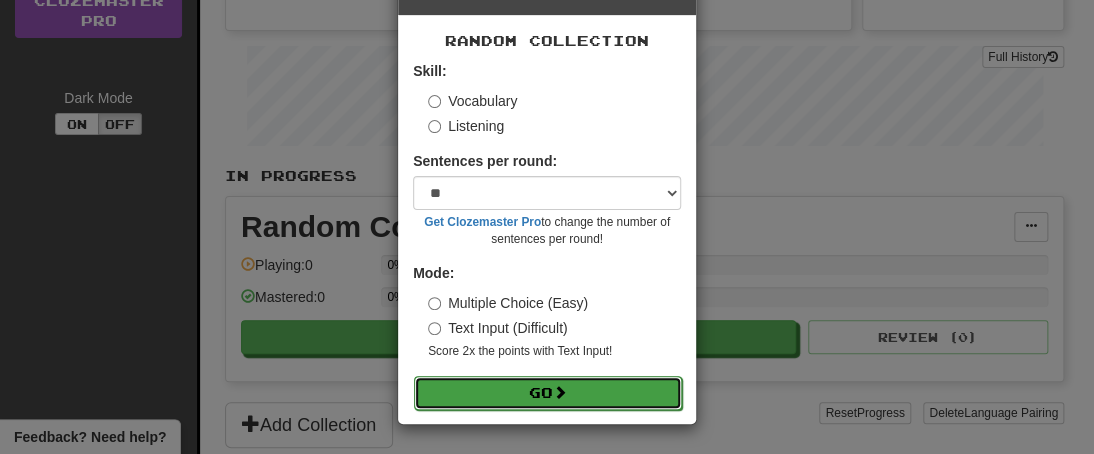 click on "Go" at bounding box center (548, 393) 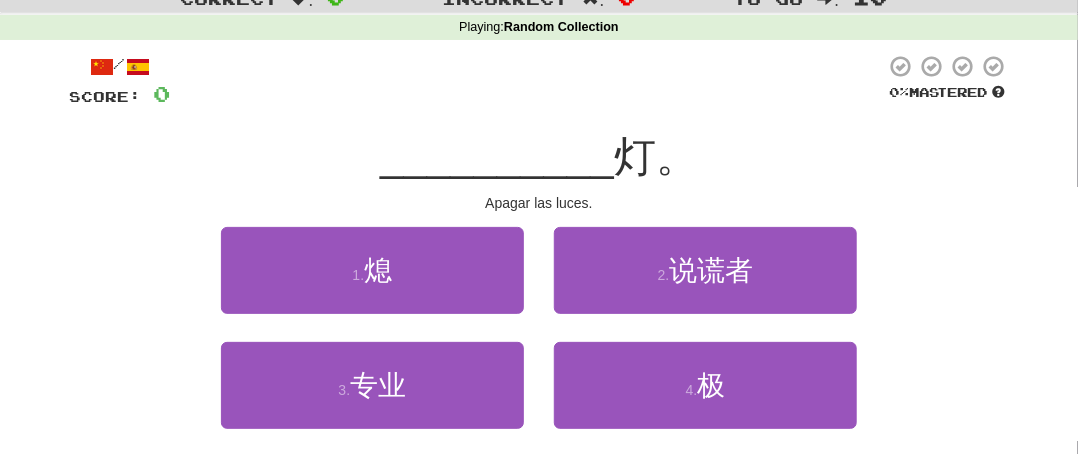 scroll, scrollTop: 100, scrollLeft: 0, axis: vertical 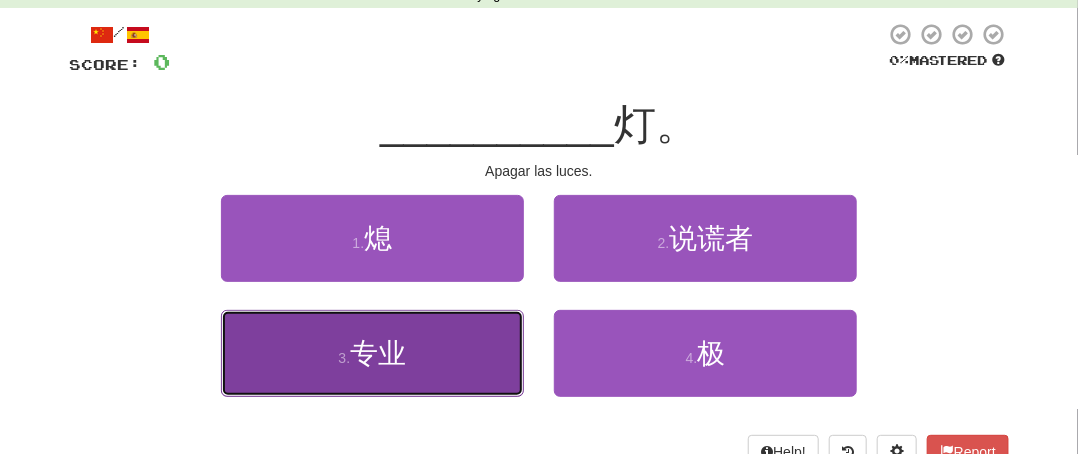 click on "专业" at bounding box center (378, 353) 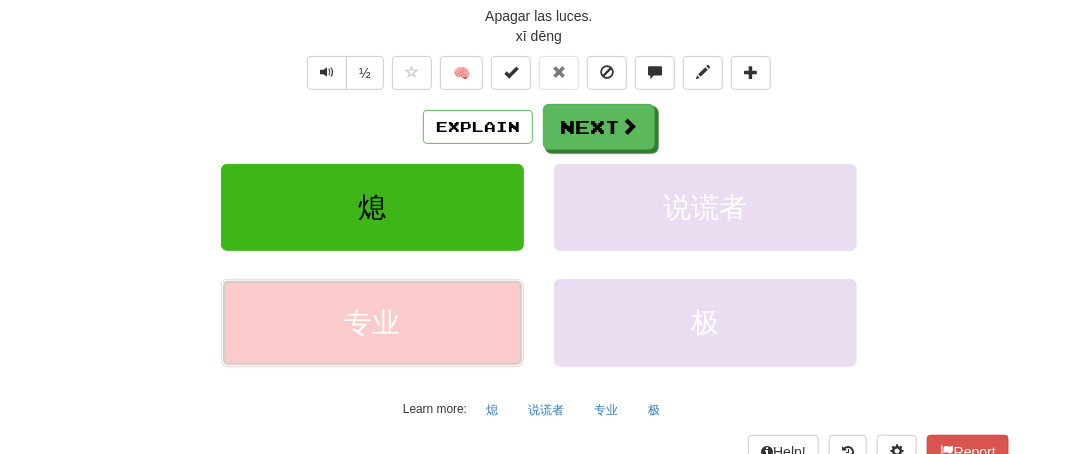 scroll, scrollTop: 300, scrollLeft: 0, axis: vertical 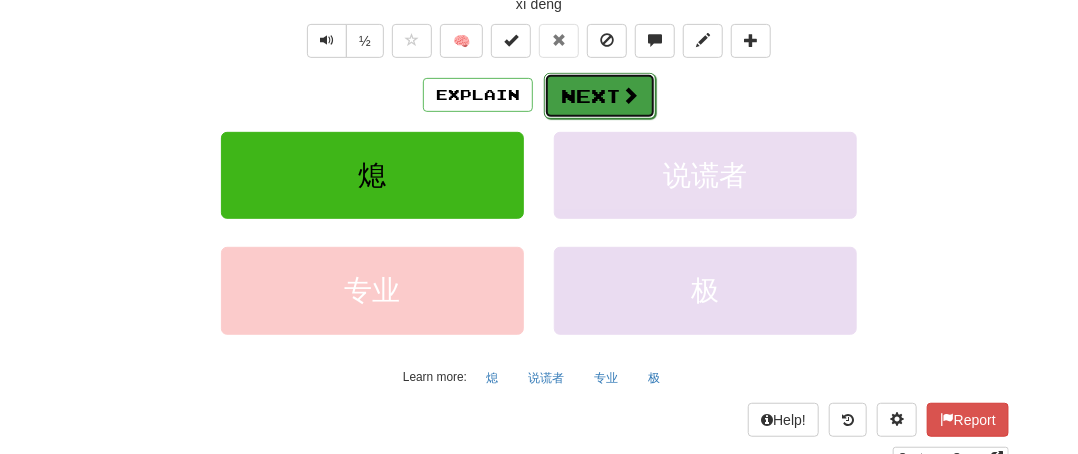 click on "Next" at bounding box center [600, 96] 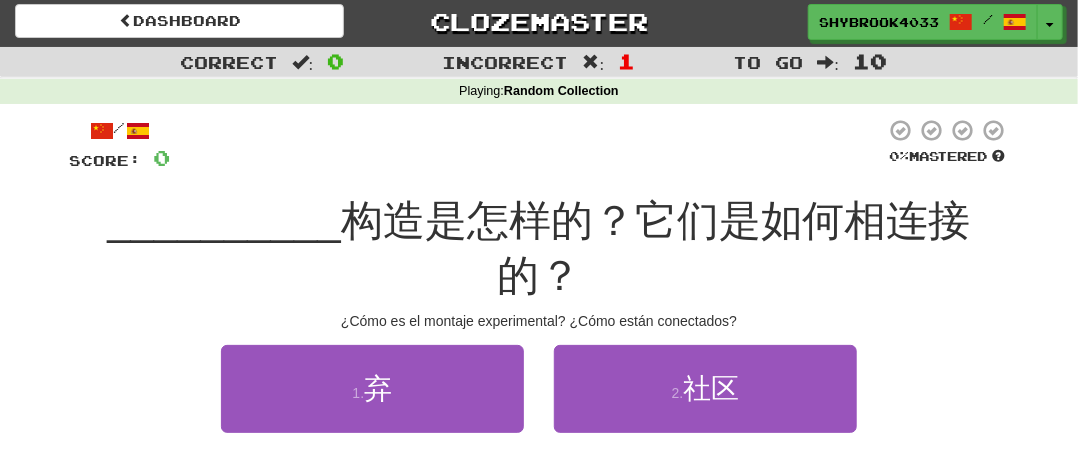 scroll, scrollTop: 0, scrollLeft: 0, axis: both 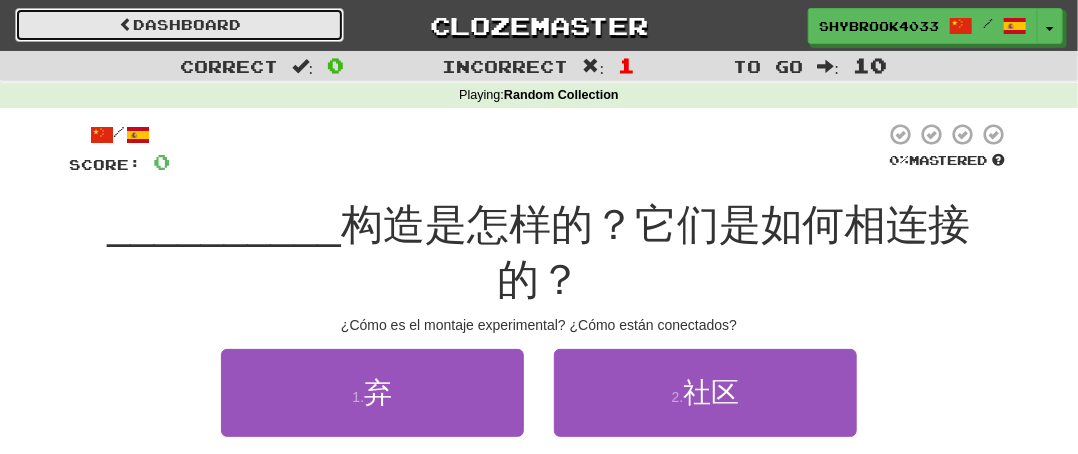 click on "Dashboard" at bounding box center (179, 25) 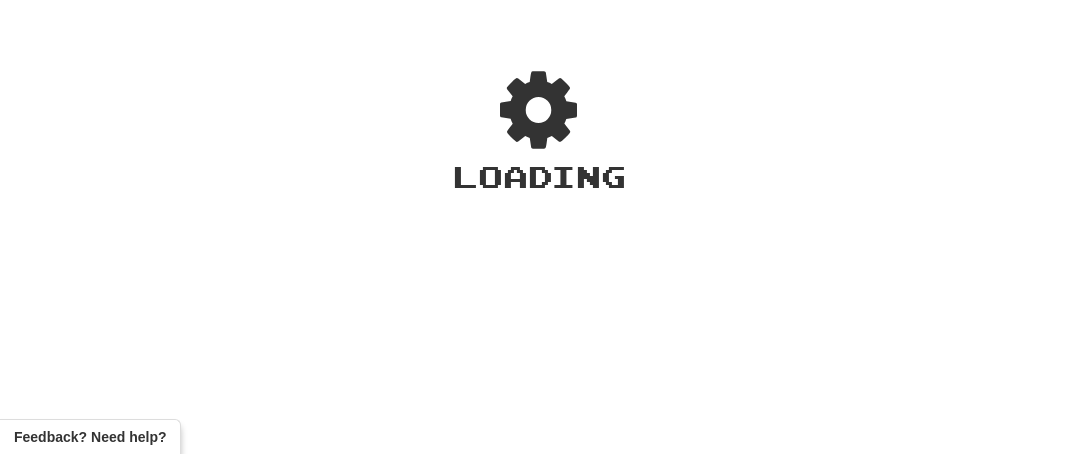 scroll, scrollTop: 0, scrollLeft: 0, axis: both 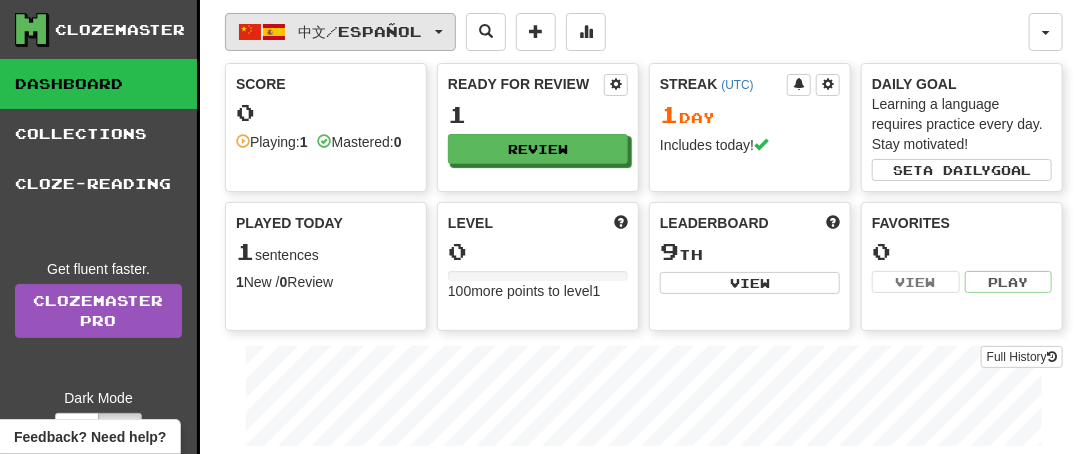click on "中文  /  Español" at bounding box center (361, 31) 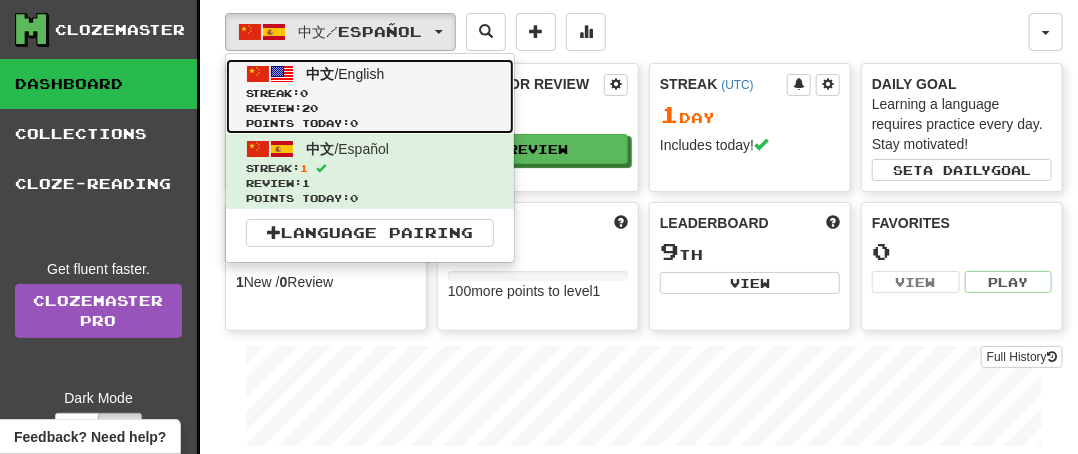 click on "Streak:  0" at bounding box center [370, 93] 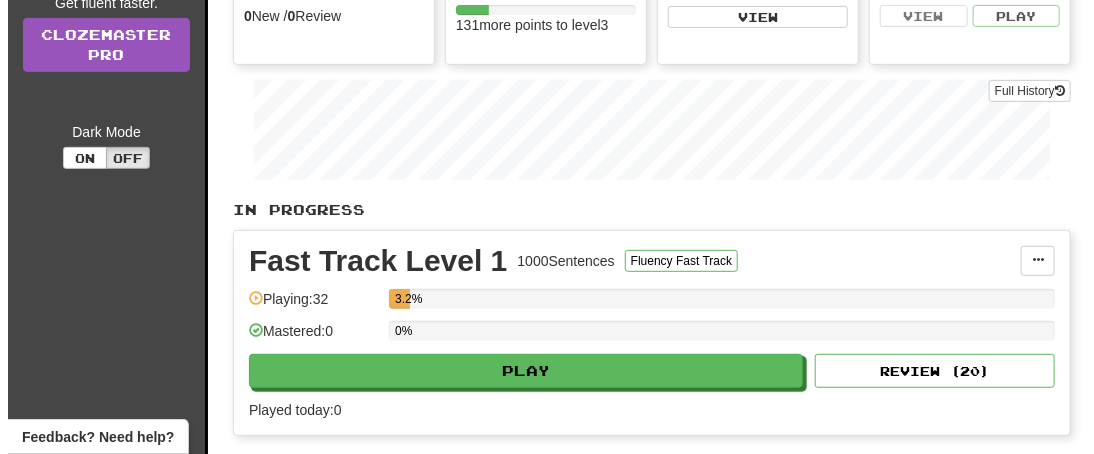 scroll, scrollTop: 300, scrollLeft: 0, axis: vertical 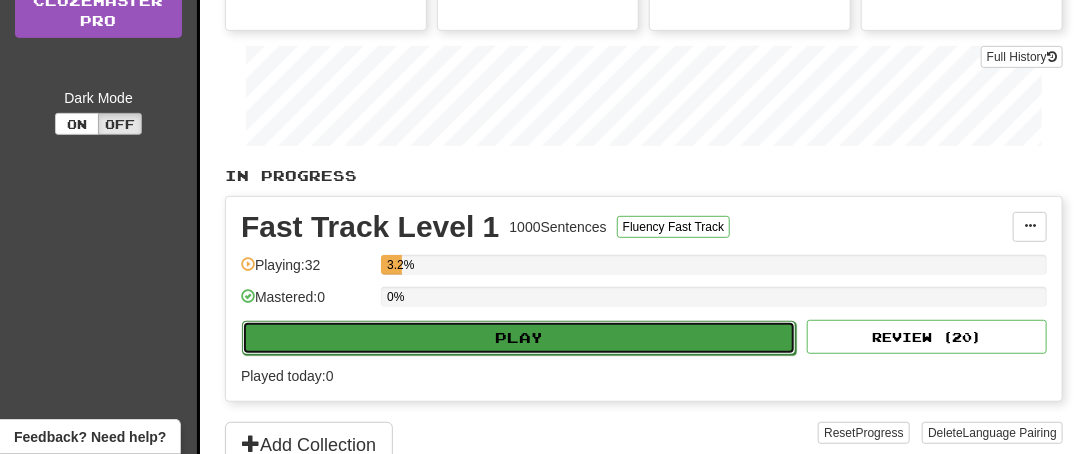 click on "Play" at bounding box center [519, 338] 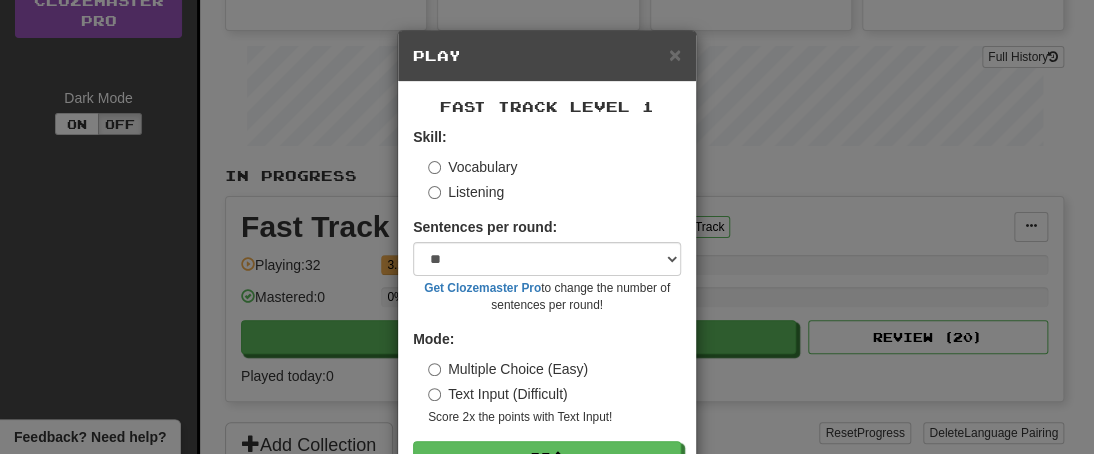 scroll, scrollTop: 66, scrollLeft: 0, axis: vertical 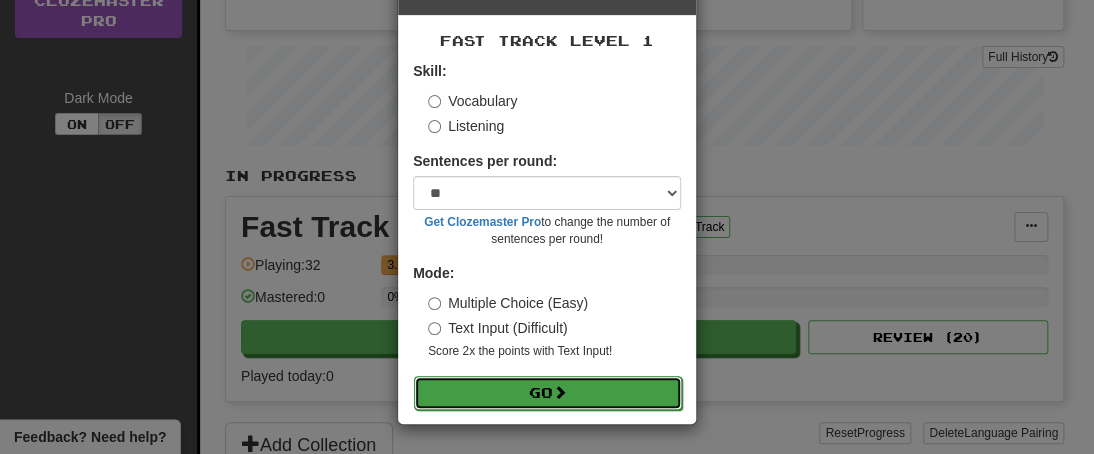 click on "Go" at bounding box center [548, 393] 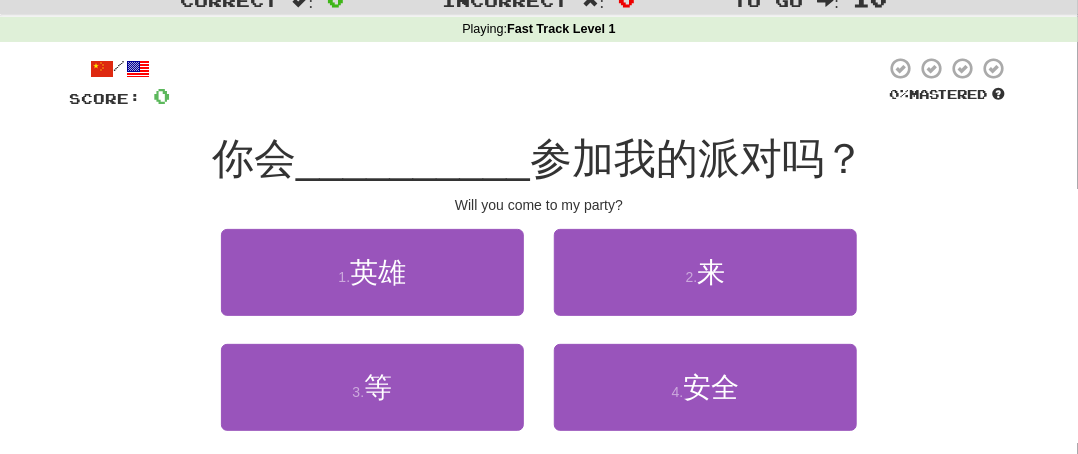 scroll, scrollTop: 100, scrollLeft: 0, axis: vertical 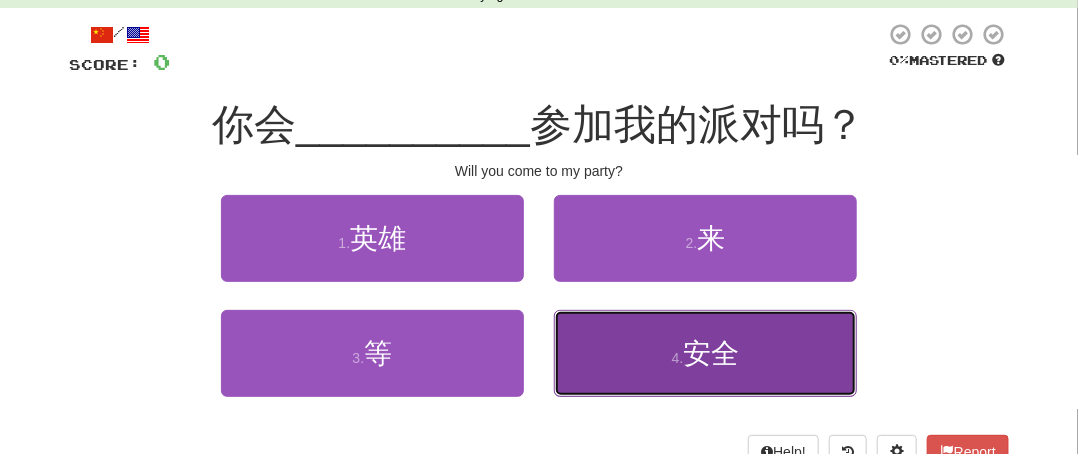 click on "4 .  安全" at bounding box center (705, 353) 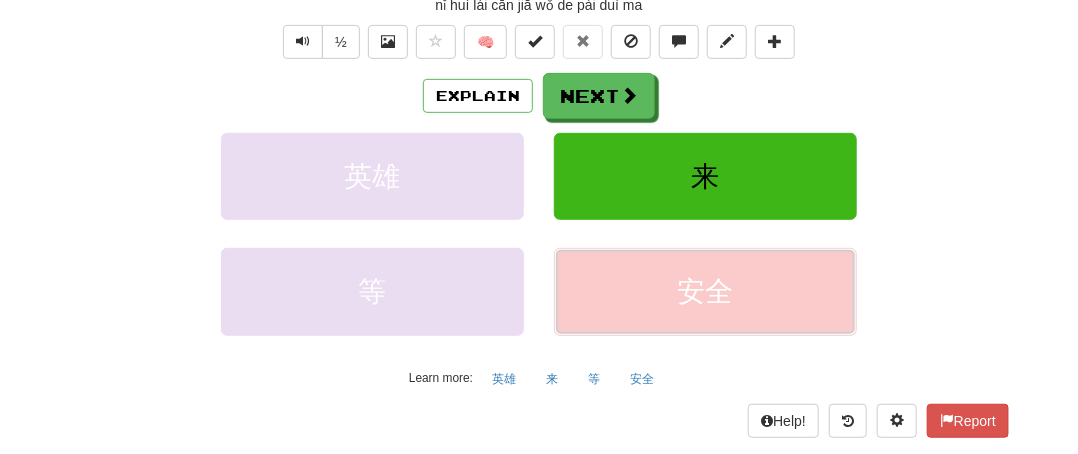 scroll, scrollTop: 300, scrollLeft: 0, axis: vertical 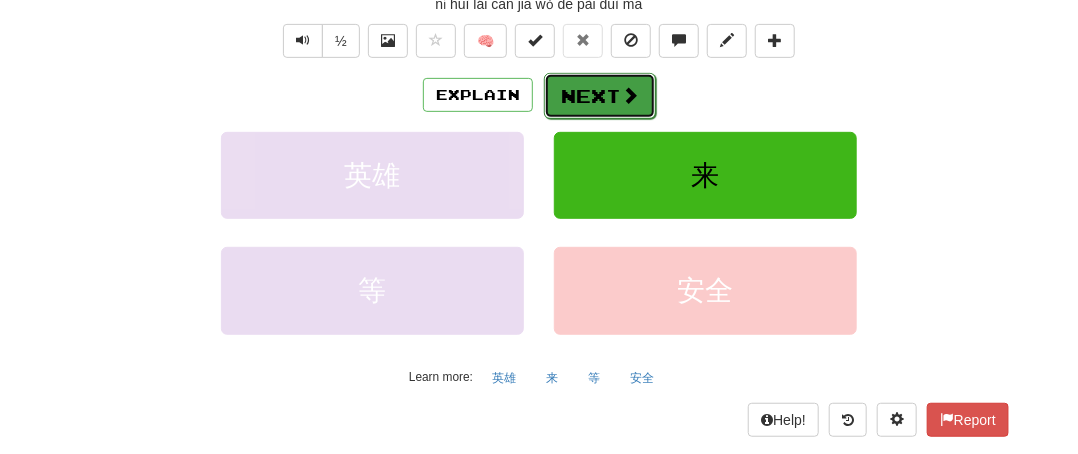 click on "Next" at bounding box center [600, 96] 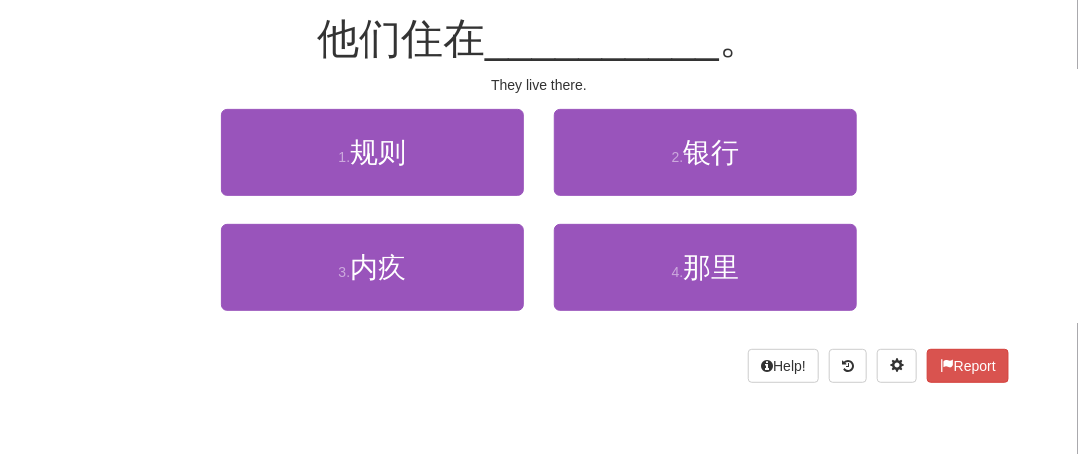 scroll, scrollTop: 67, scrollLeft: 0, axis: vertical 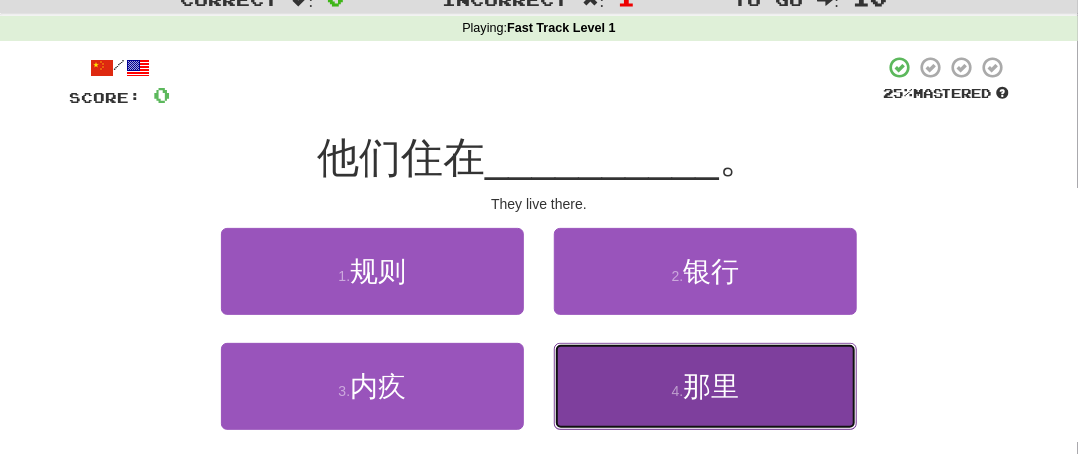 click on "4 .  那里" at bounding box center (705, 386) 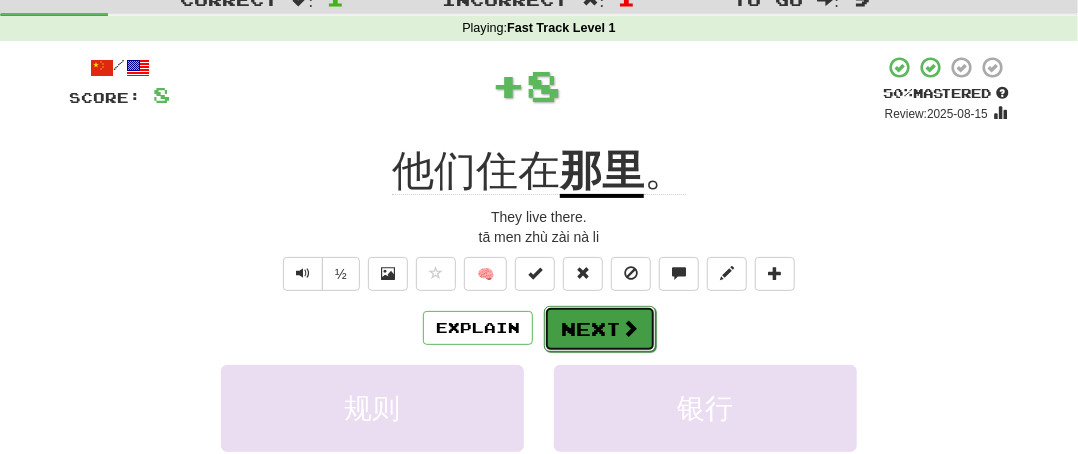 click on "Next" at bounding box center (600, 329) 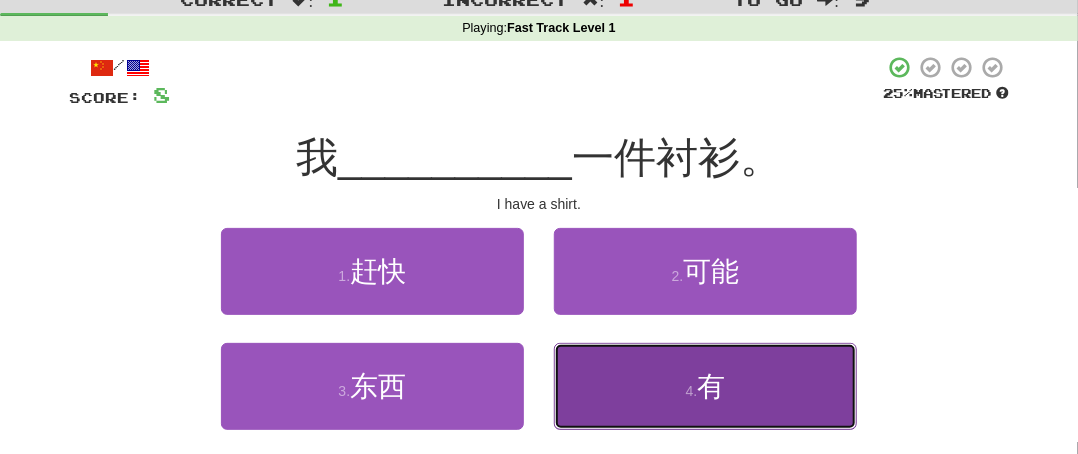 click on "4 .  有" at bounding box center (705, 386) 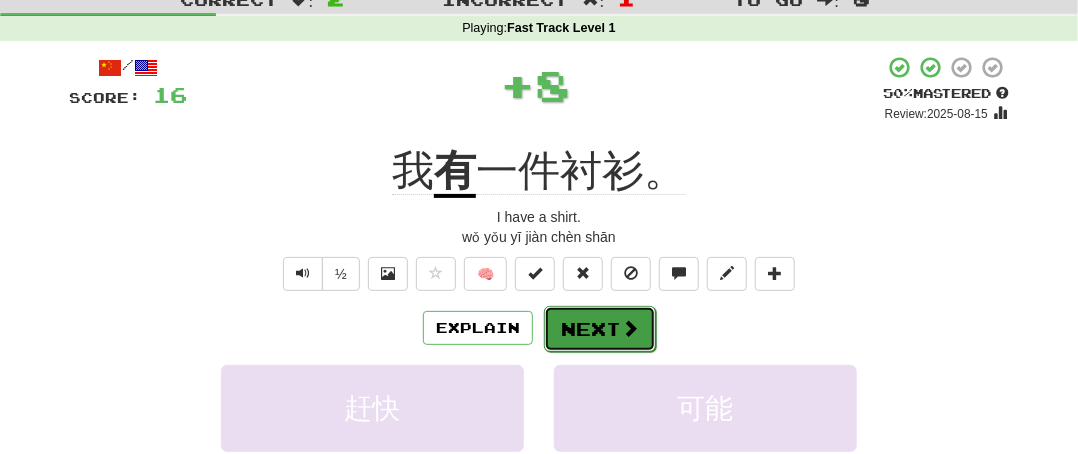 click on "Next" at bounding box center [600, 329] 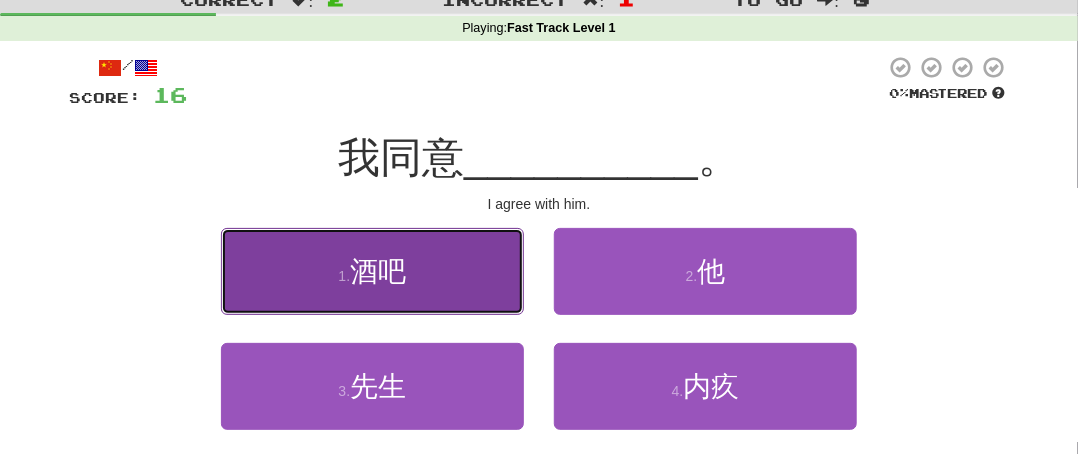 click on "1 .  酒吧" at bounding box center (372, 271) 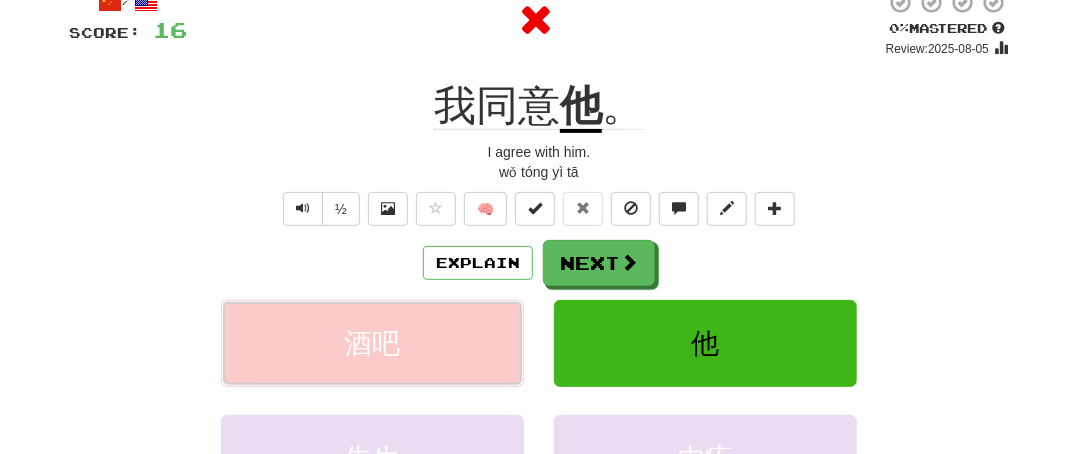 scroll, scrollTop: 267, scrollLeft: 0, axis: vertical 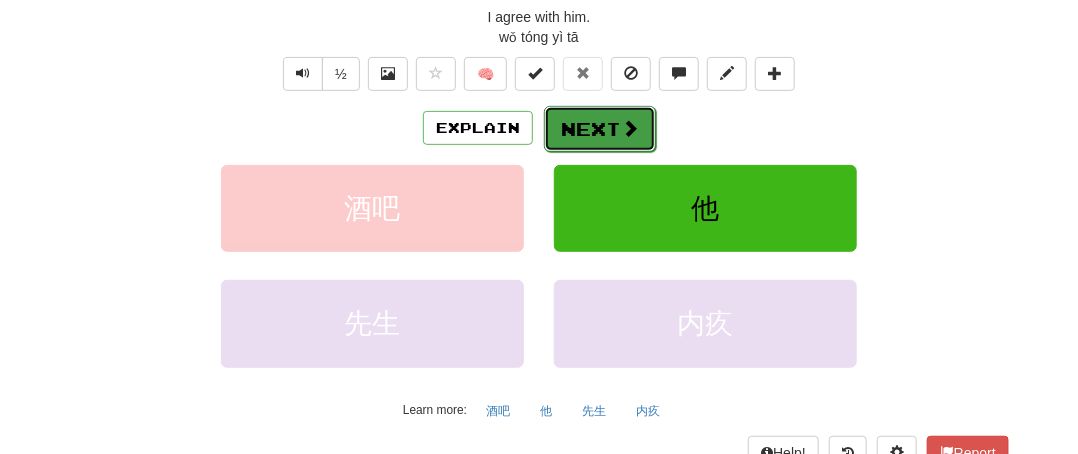 click on "Next" at bounding box center [600, 129] 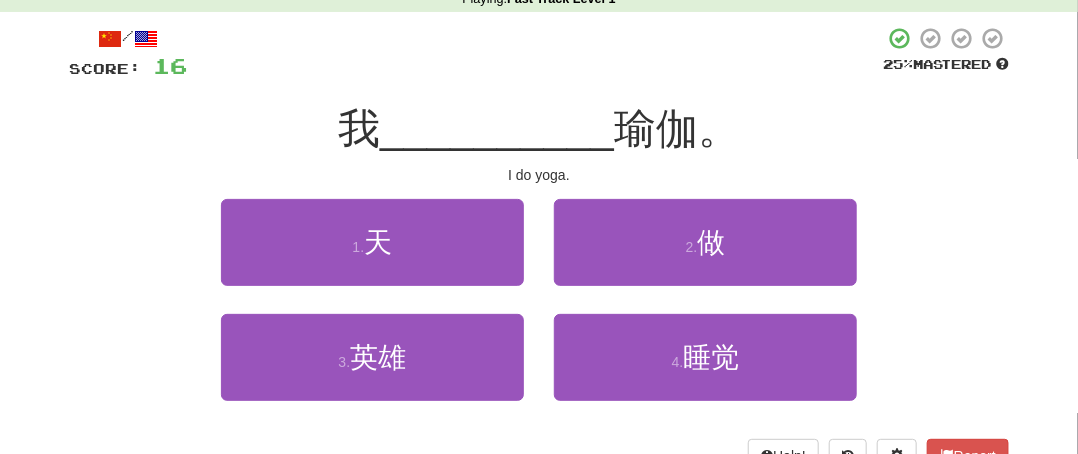 scroll, scrollTop: 53, scrollLeft: 0, axis: vertical 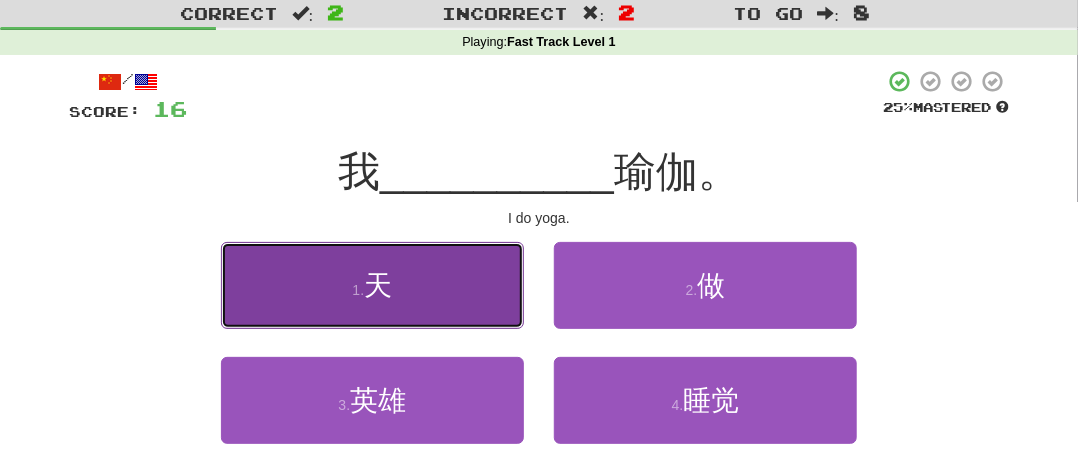 click on "1 .  天" at bounding box center [372, 285] 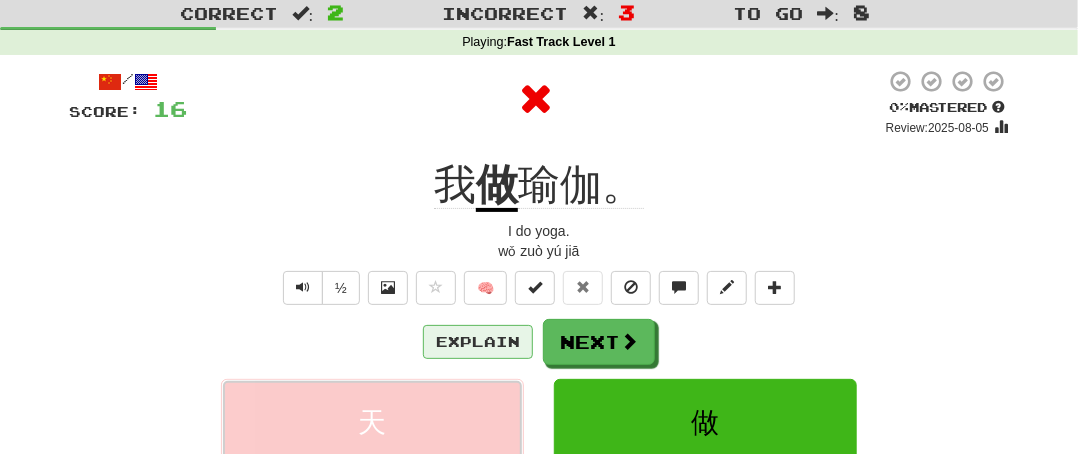 scroll, scrollTop: 153, scrollLeft: 0, axis: vertical 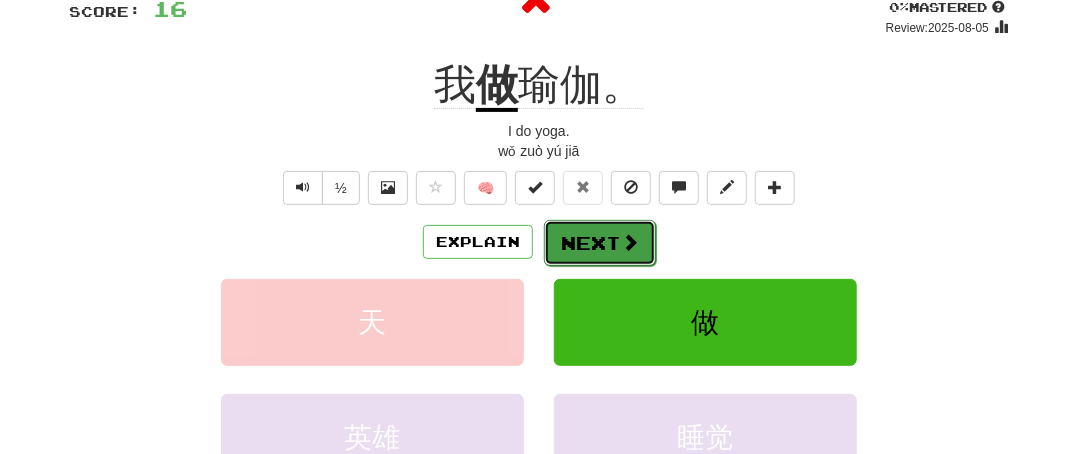 click on "Next" at bounding box center (600, 243) 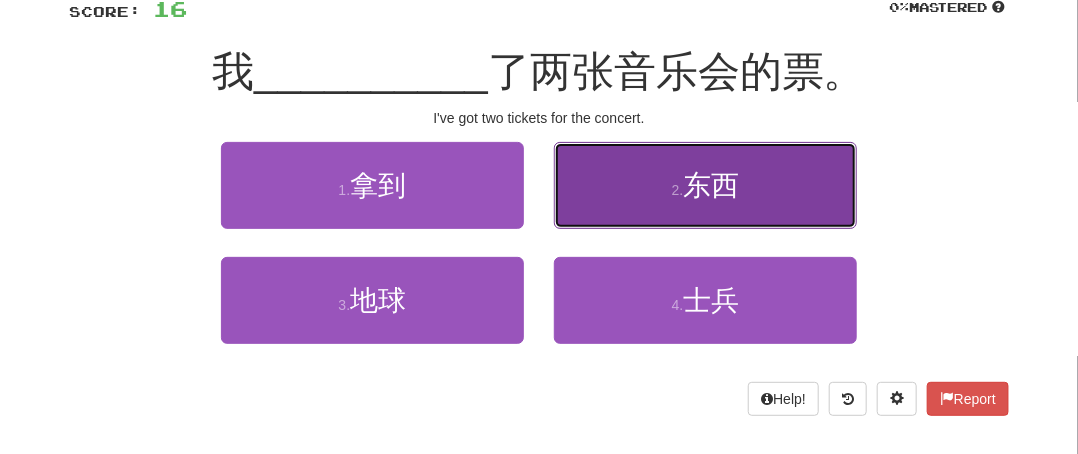 click on "2 .  东西" at bounding box center (705, 185) 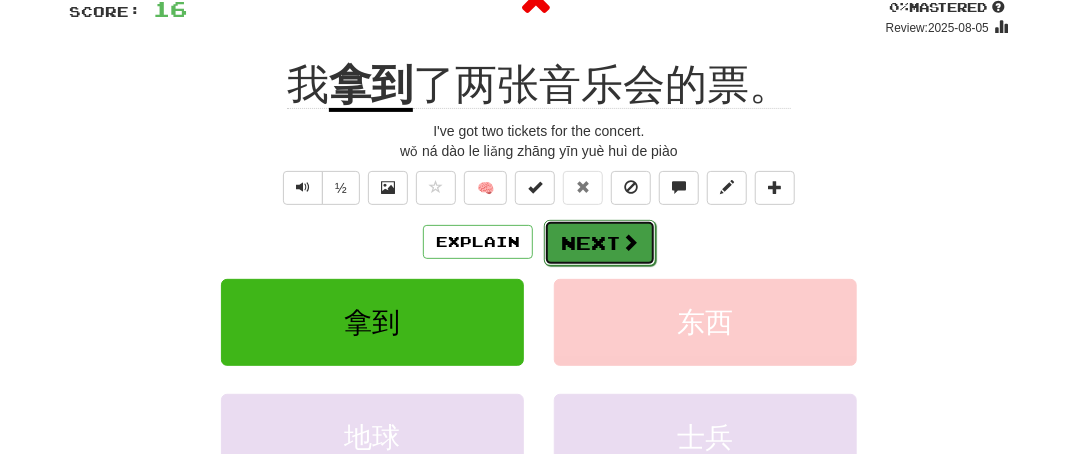 click on "Next" at bounding box center (600, 243) 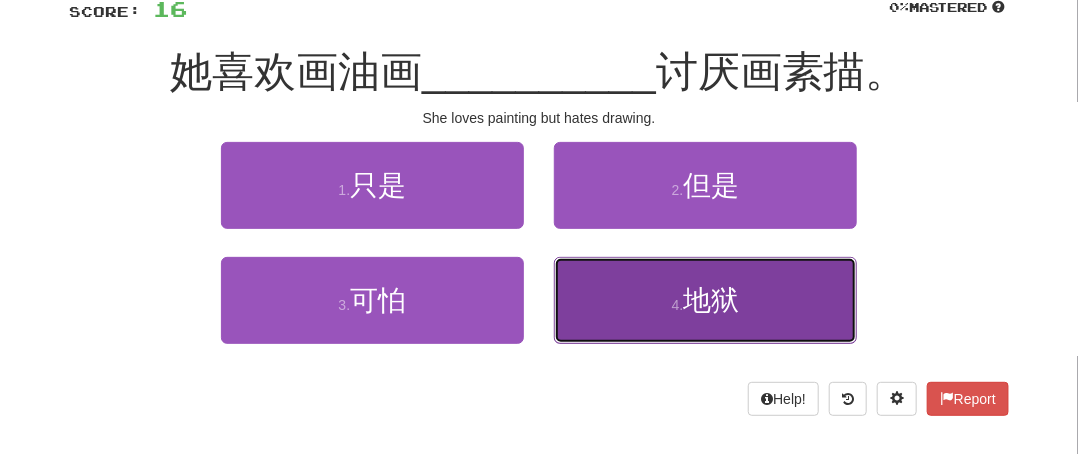 click on "4 .  地狱" at bounding box center (705, 300) 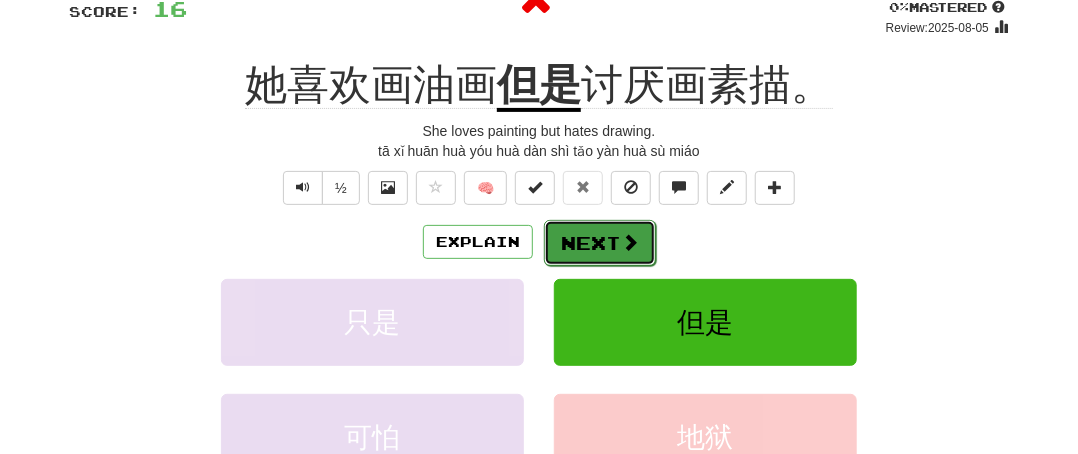 click on "Next" at bounding box center [600, 243] 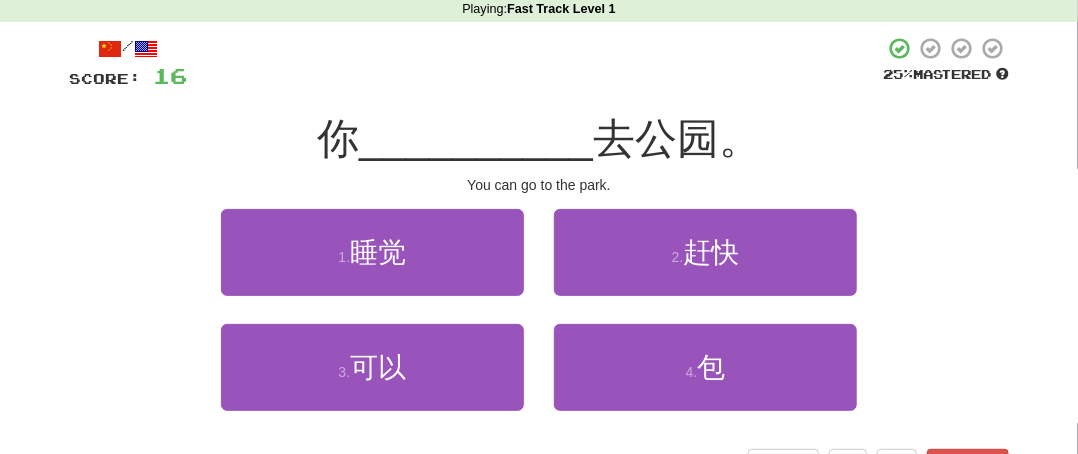 scroll, scrollTop: 53, scrollLeft: 0, axis: vertical 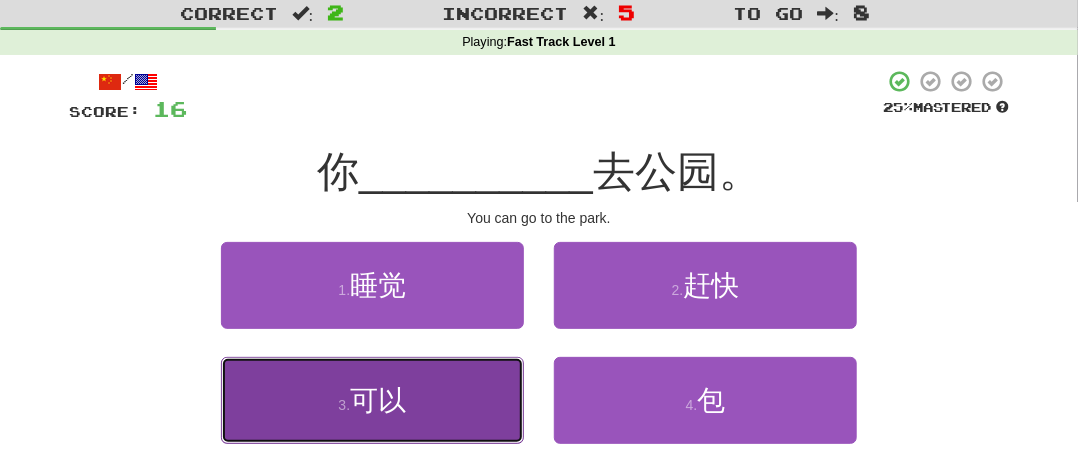 click on "3 .  可以" at bounding box center [372, 400] 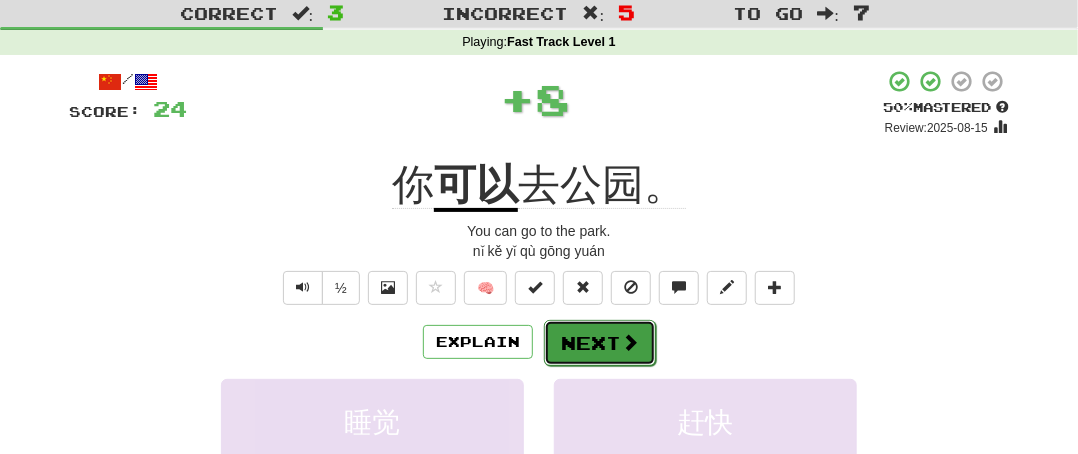 click on "Next" at bounding box center [600, 343] 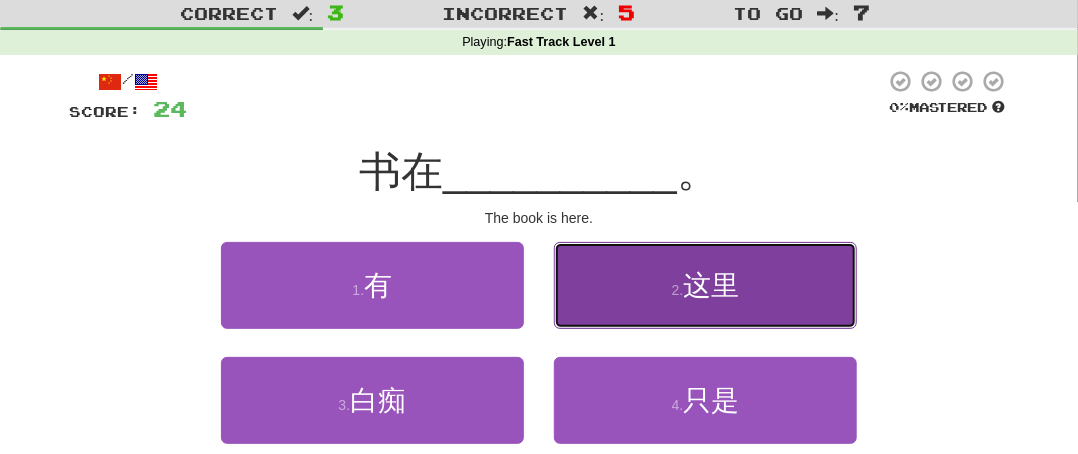 click on "这里" at bounding box center (711, 285) 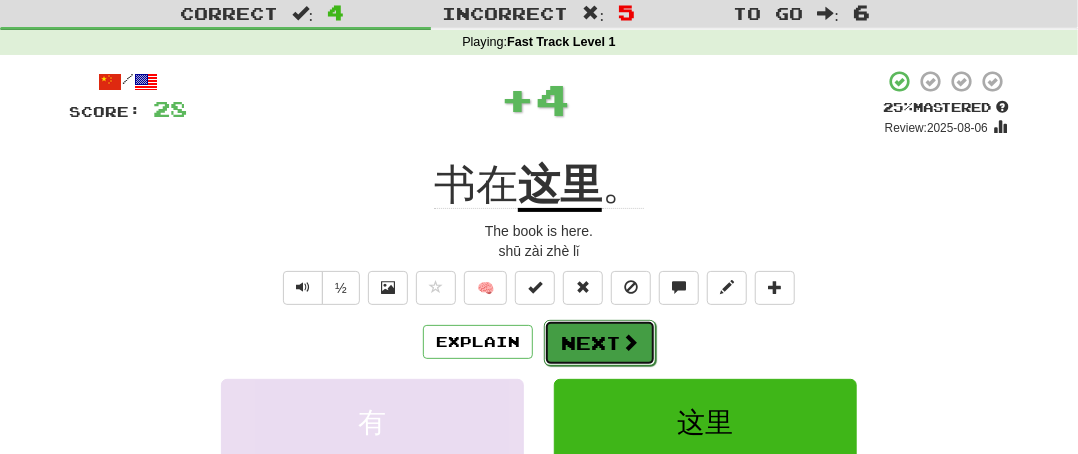 click on "Next" at bounding box center [600, 343] 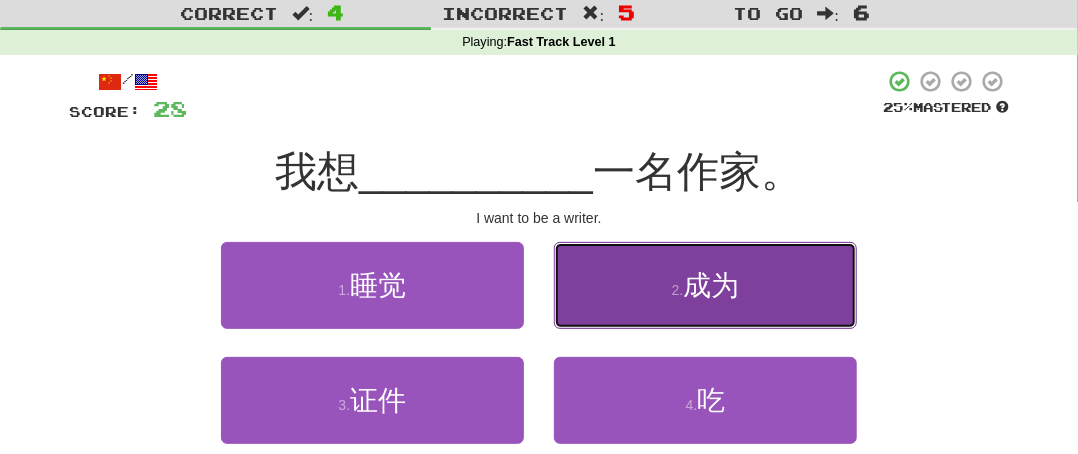 click on "2 .  成为" at bounding box center [705, 285] 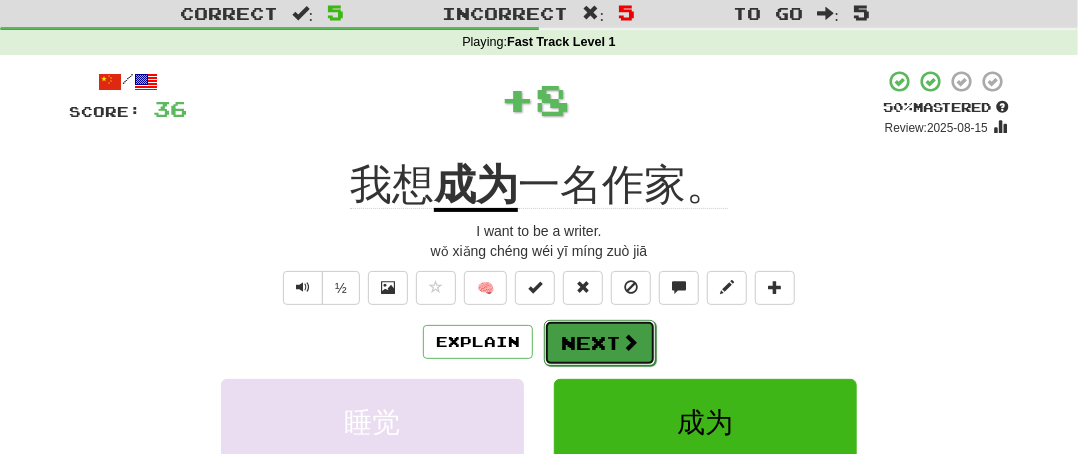 click on "Next" at bounding box center (600, 343) 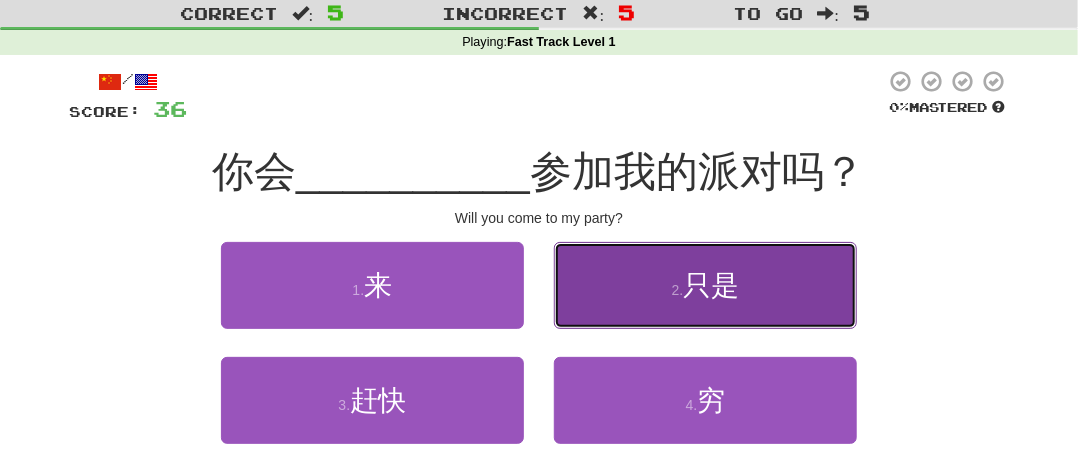 click on "2 .  只是" at bounding box center (705, 285) 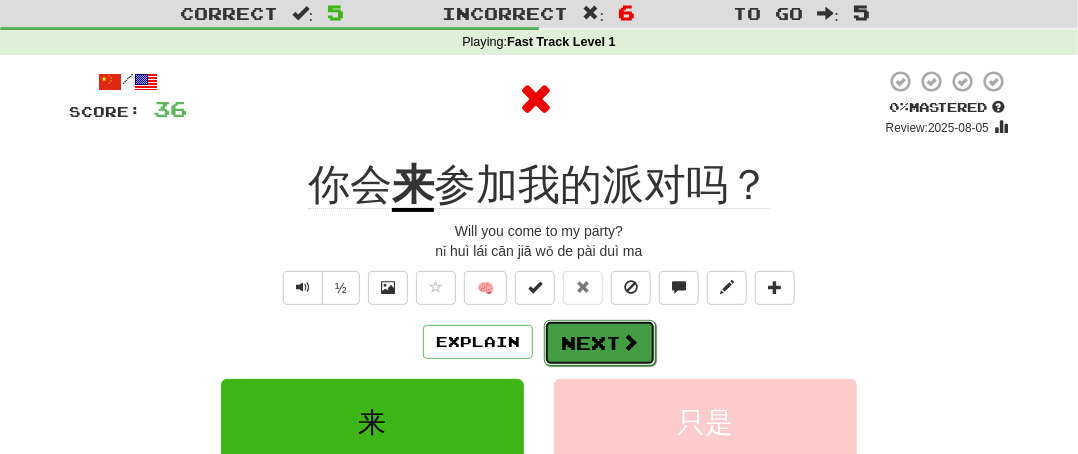 click on "Next" at bounding box center [600, 343] 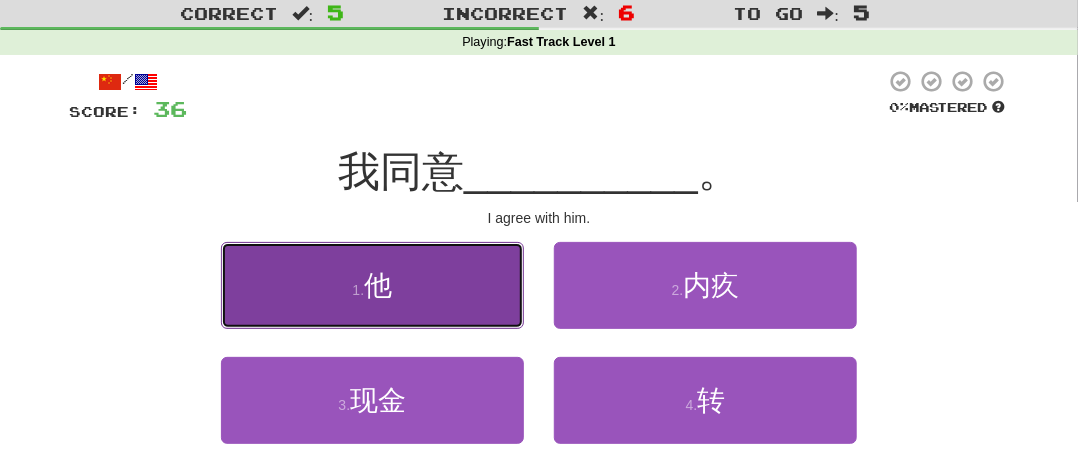 click on "他" at bounding box center (378, 285) 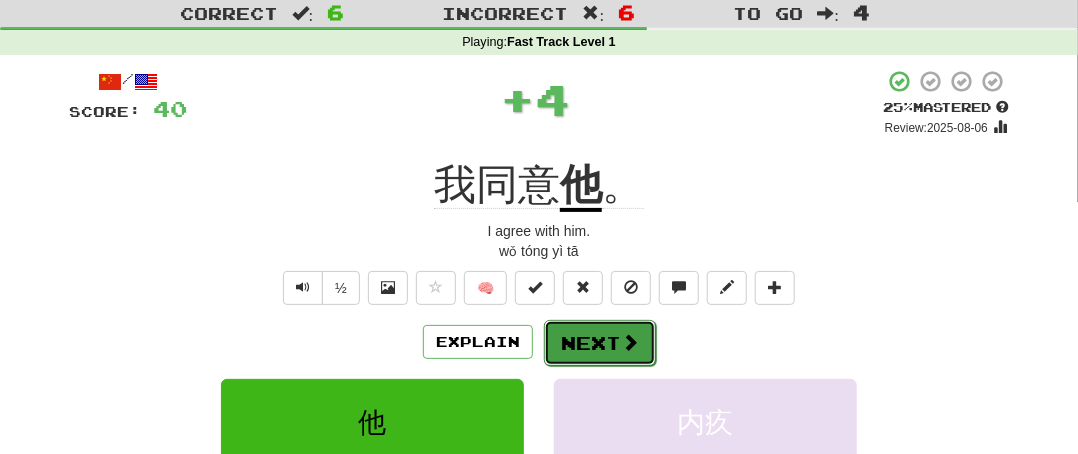 click on "Next" at bounding box center (600, 343) 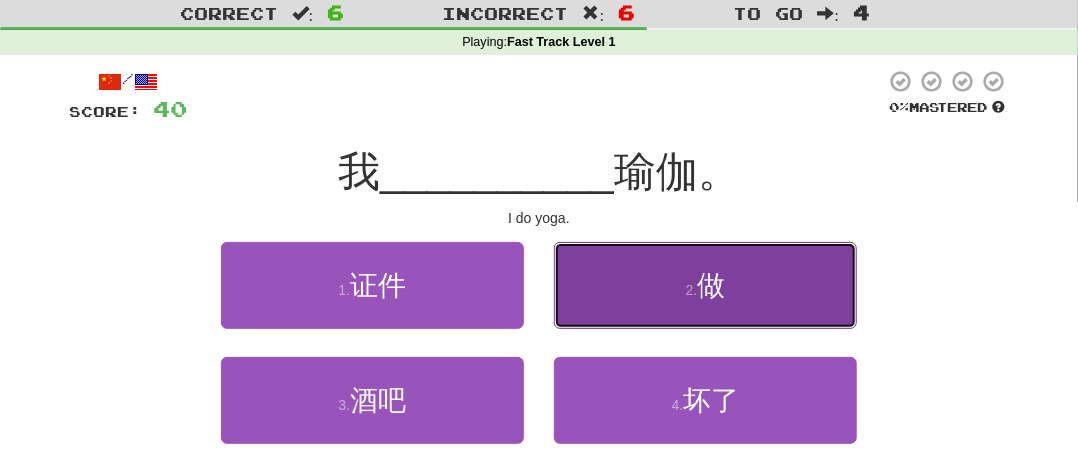 click on "2 .  做" at bounding box center (705, 285) 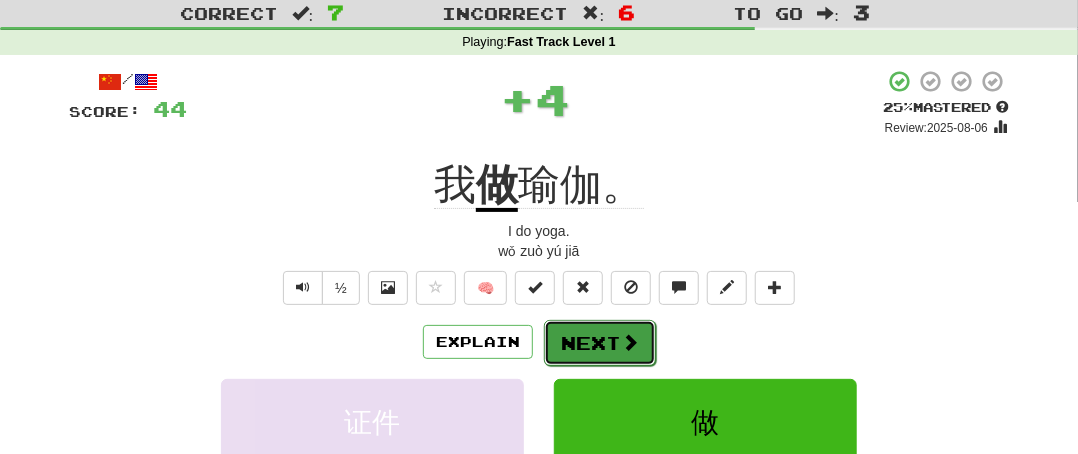 click on "Next" at bounding box center (600, 343) 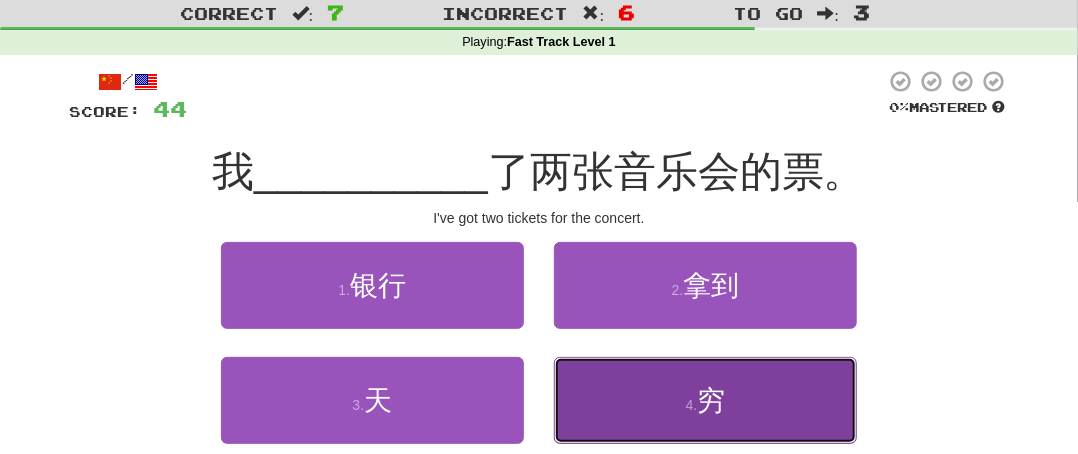 click on "4 .  穷" at bounding box center (705, 400) 